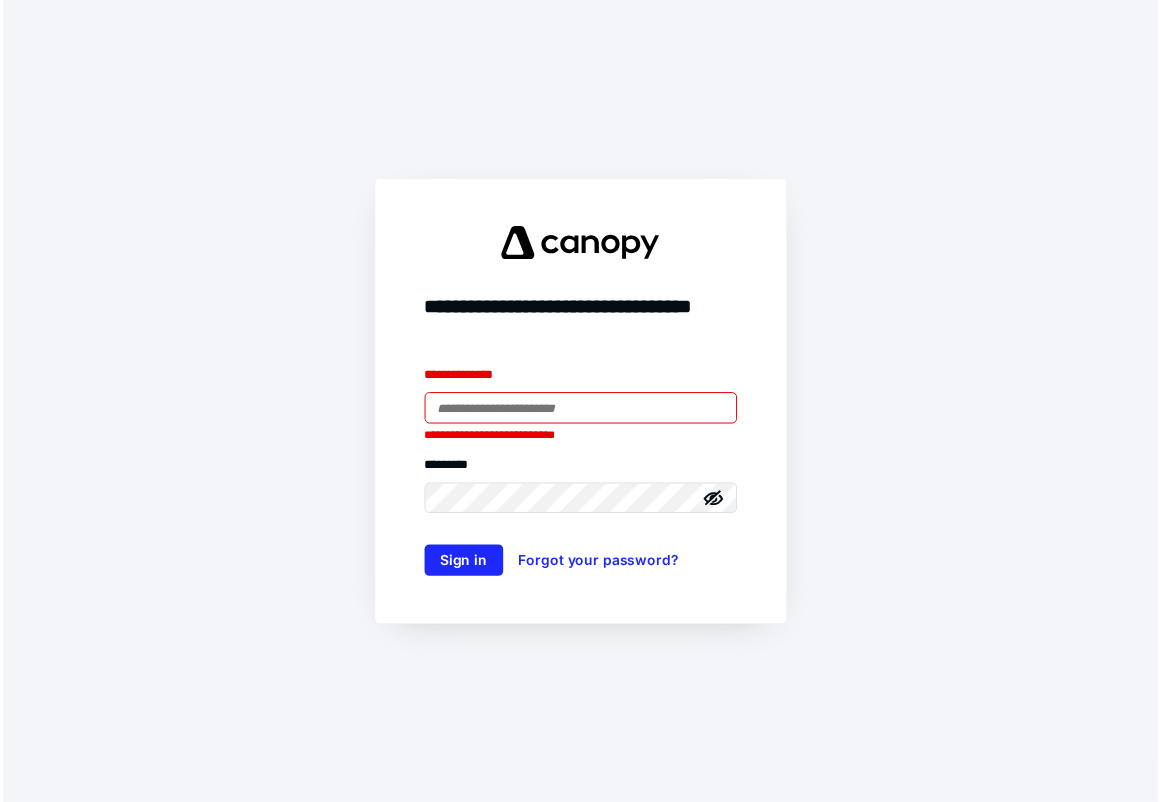 scroll, scrollTop: 0, scrollLeft: 0, axis: both 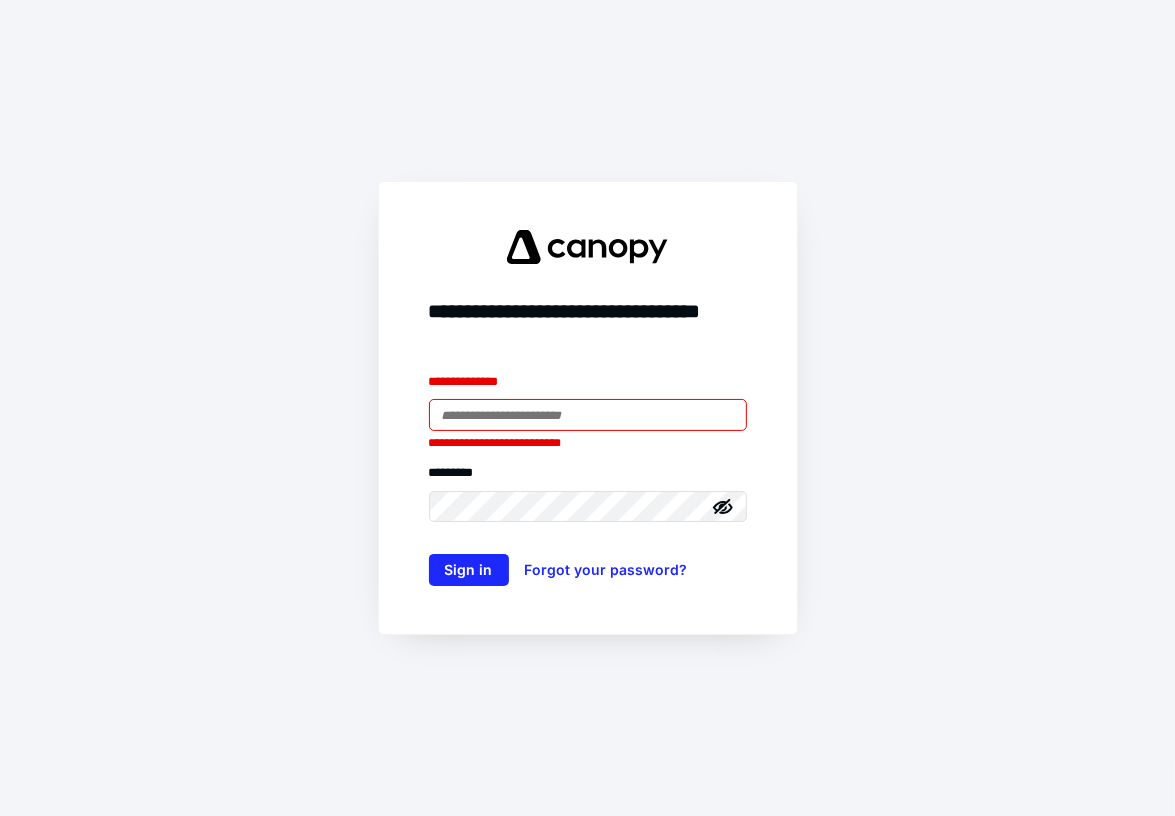 click on "**********" at bounding box center (587, 408) 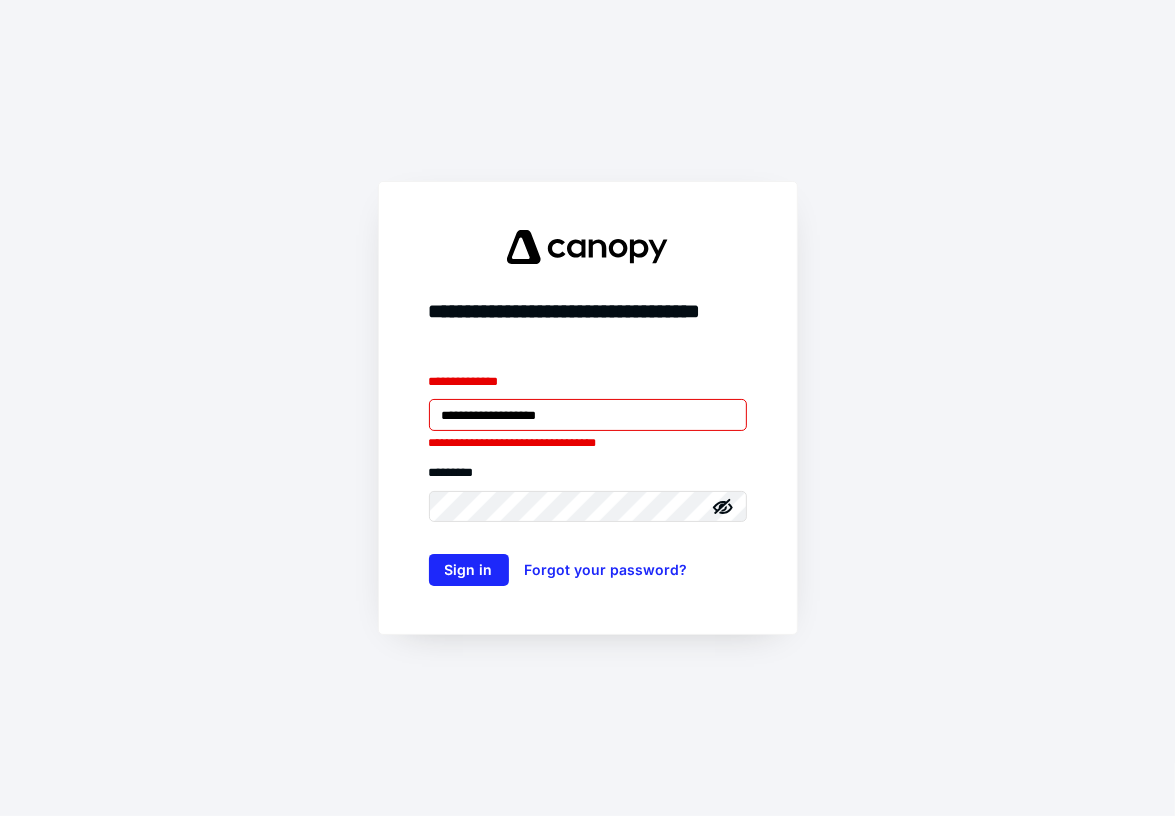 type on "**********" 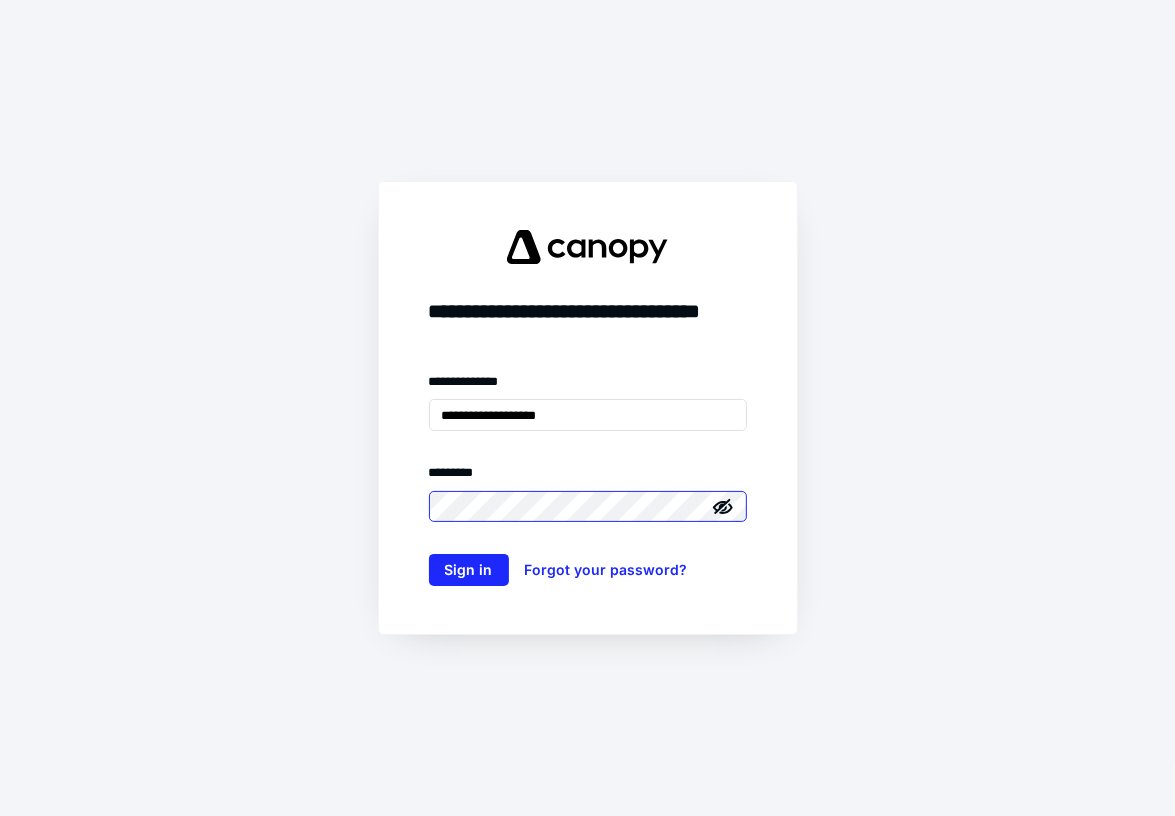 click on "Sign in" at bounding box center [469, 570] 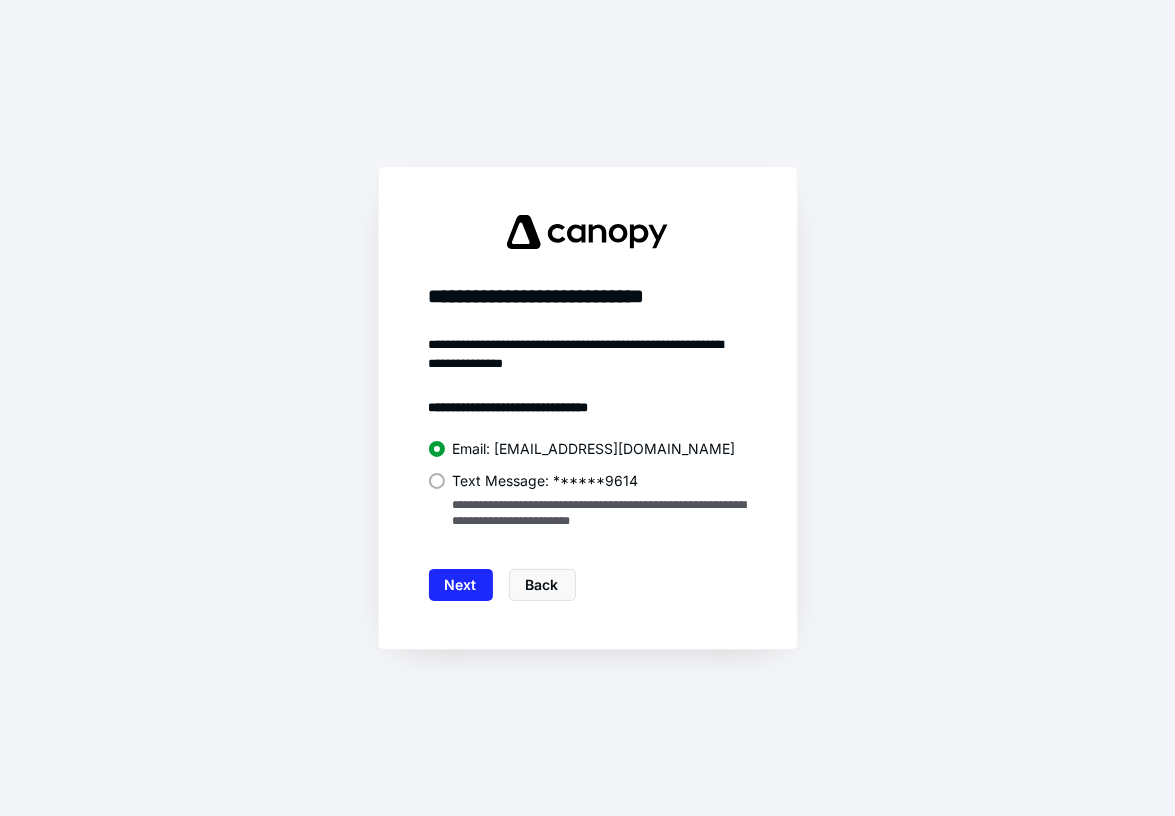 click at bounding box center [437, 481] 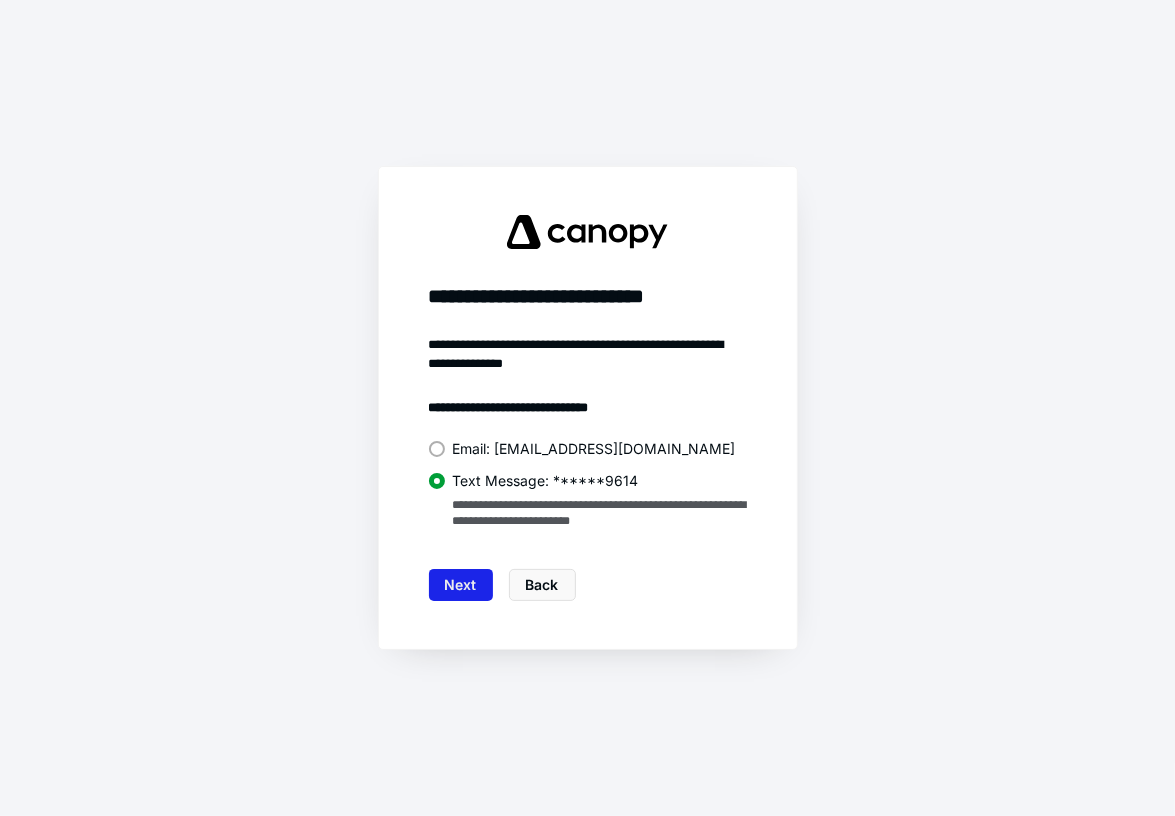 click on "Next" at bounding box center (461, 585) 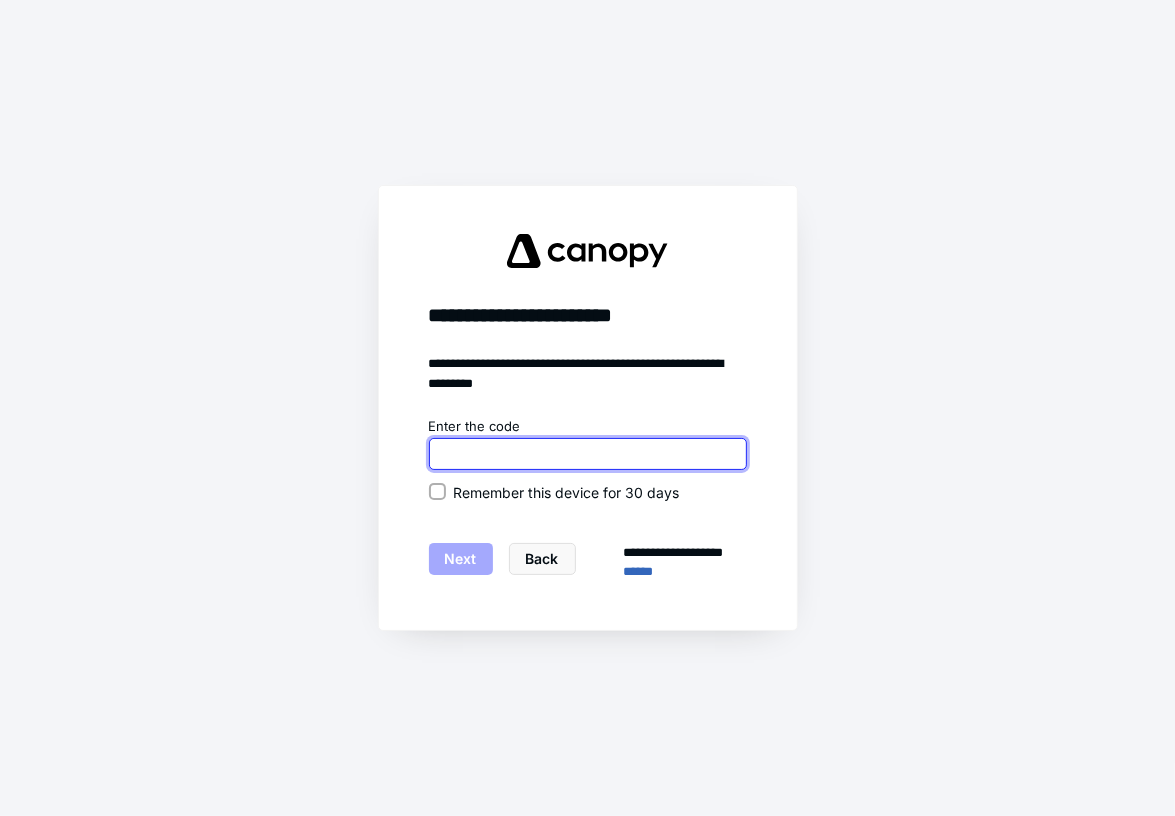 click at bounding box center [588, 454] 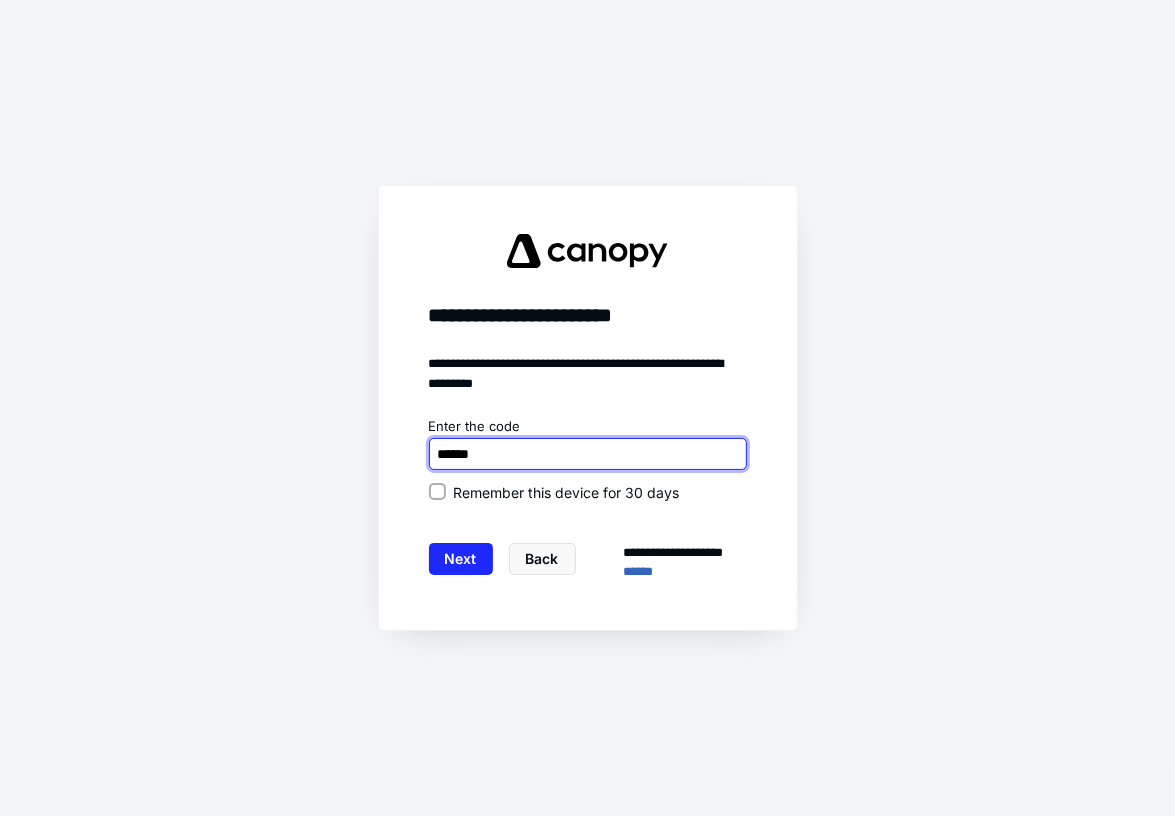 type on "******" 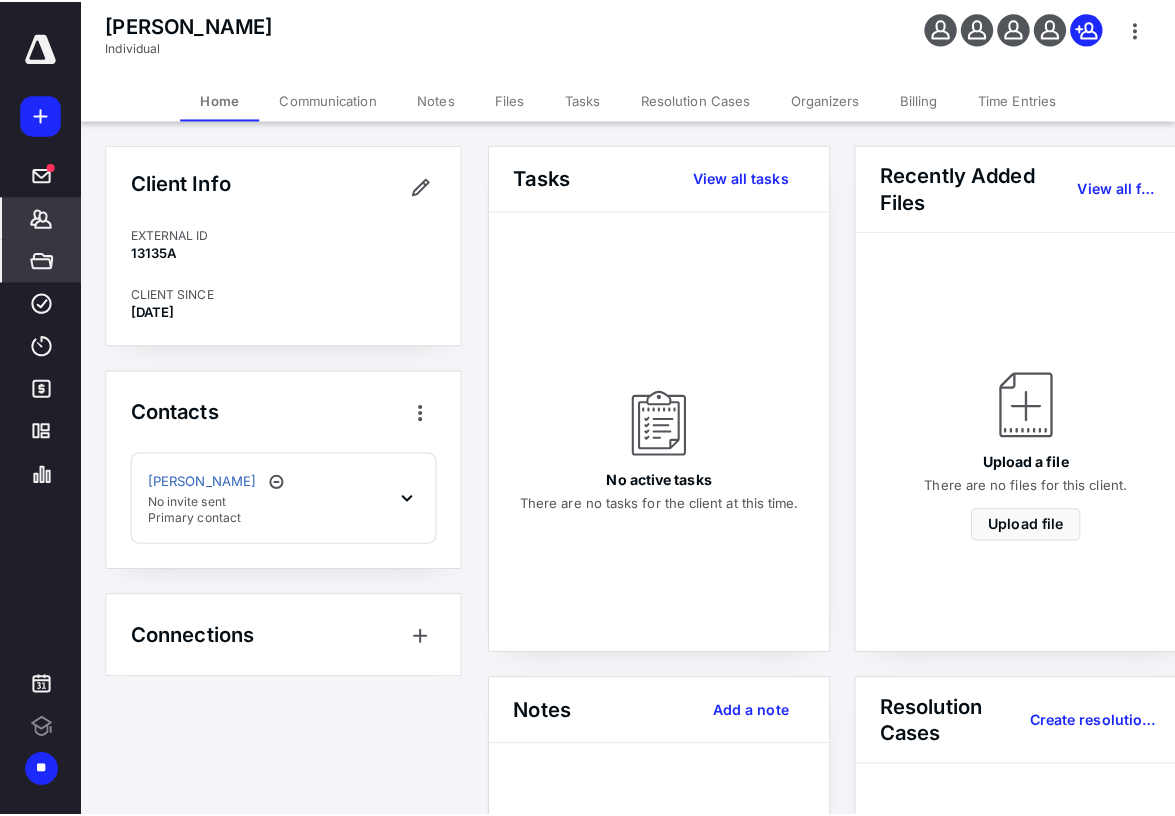 scroll, scrollTop: 0, scrollLeft: 0, axis: both 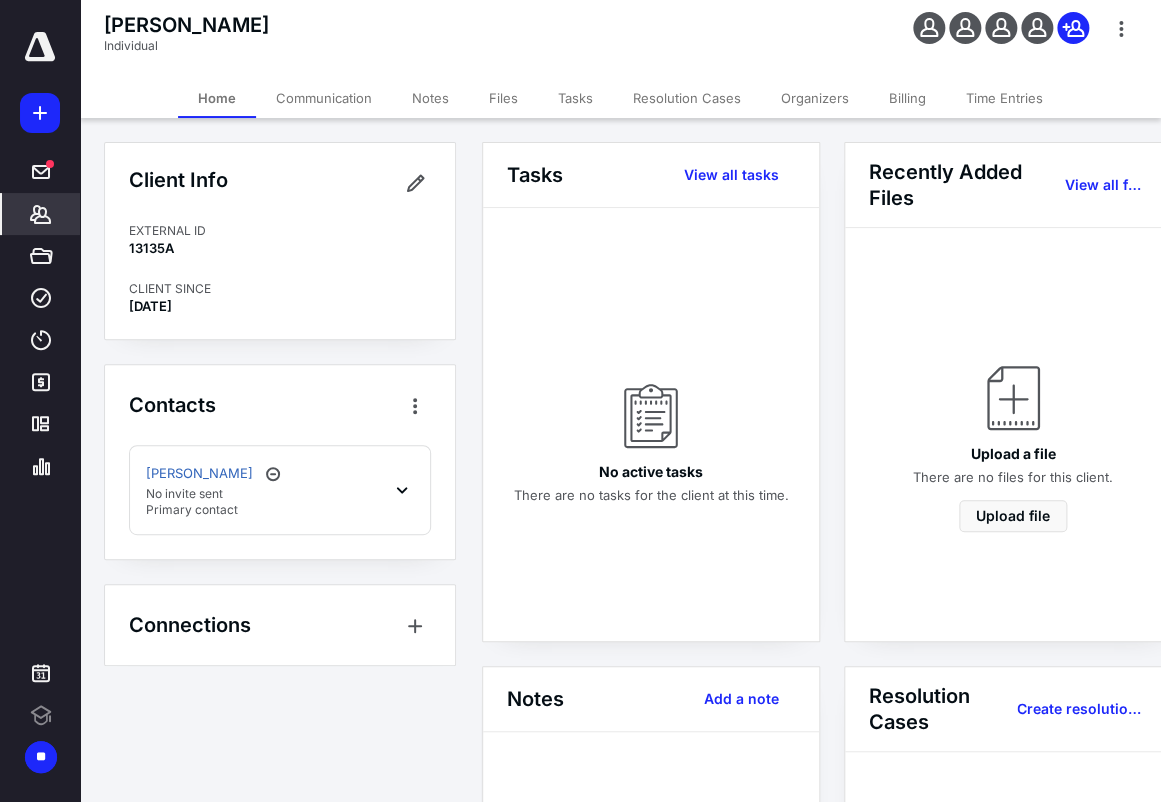 click 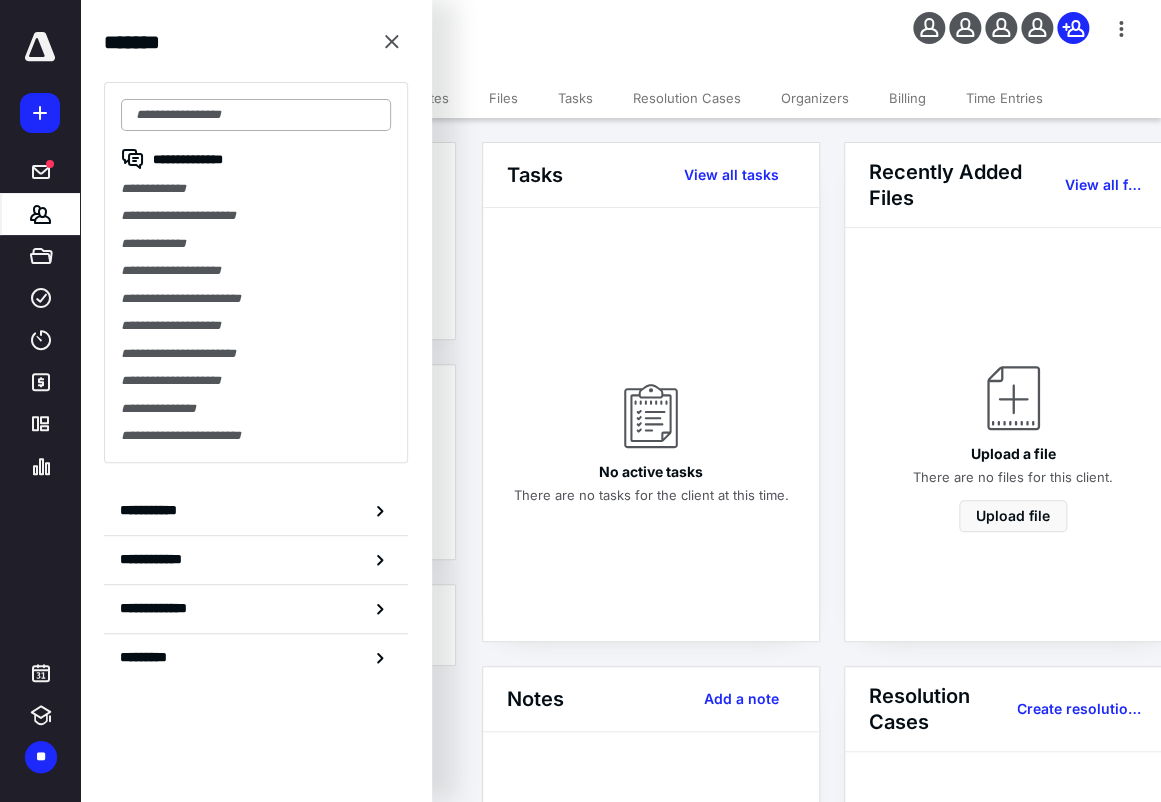 click at bounding box center (256, 115) 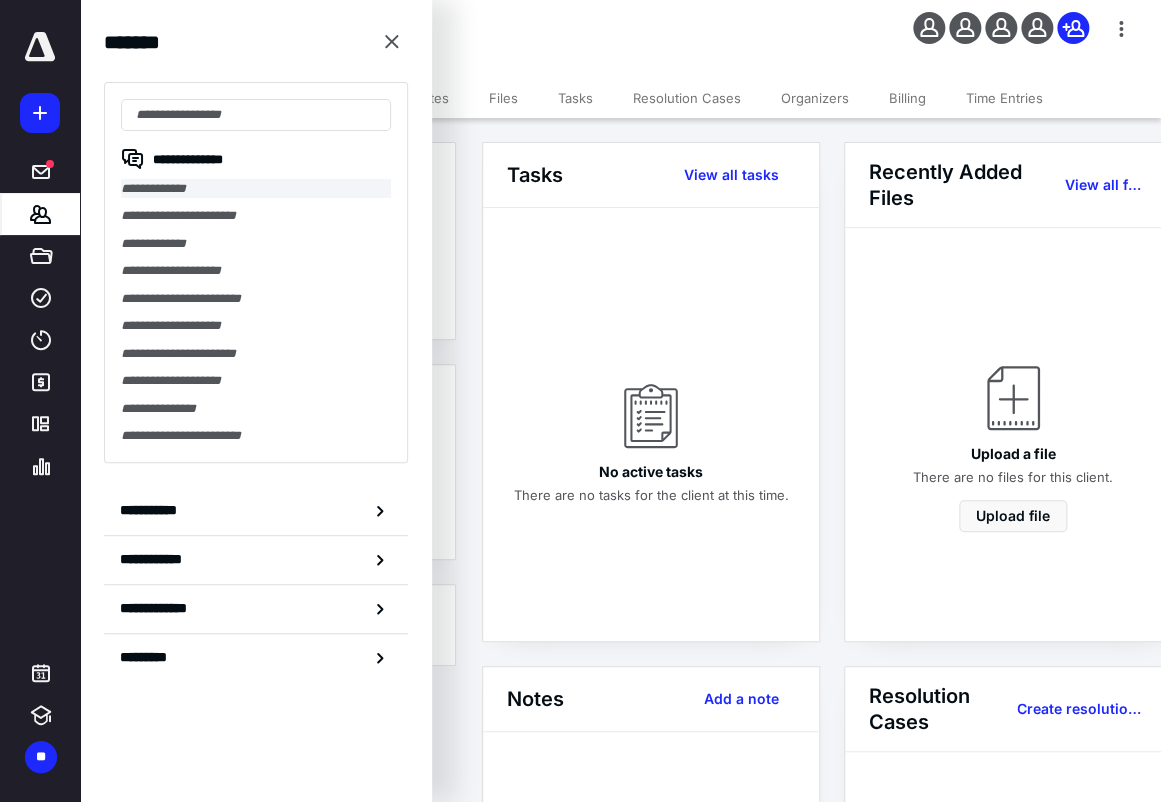 click on "**********" at bounding box center (256, 272) 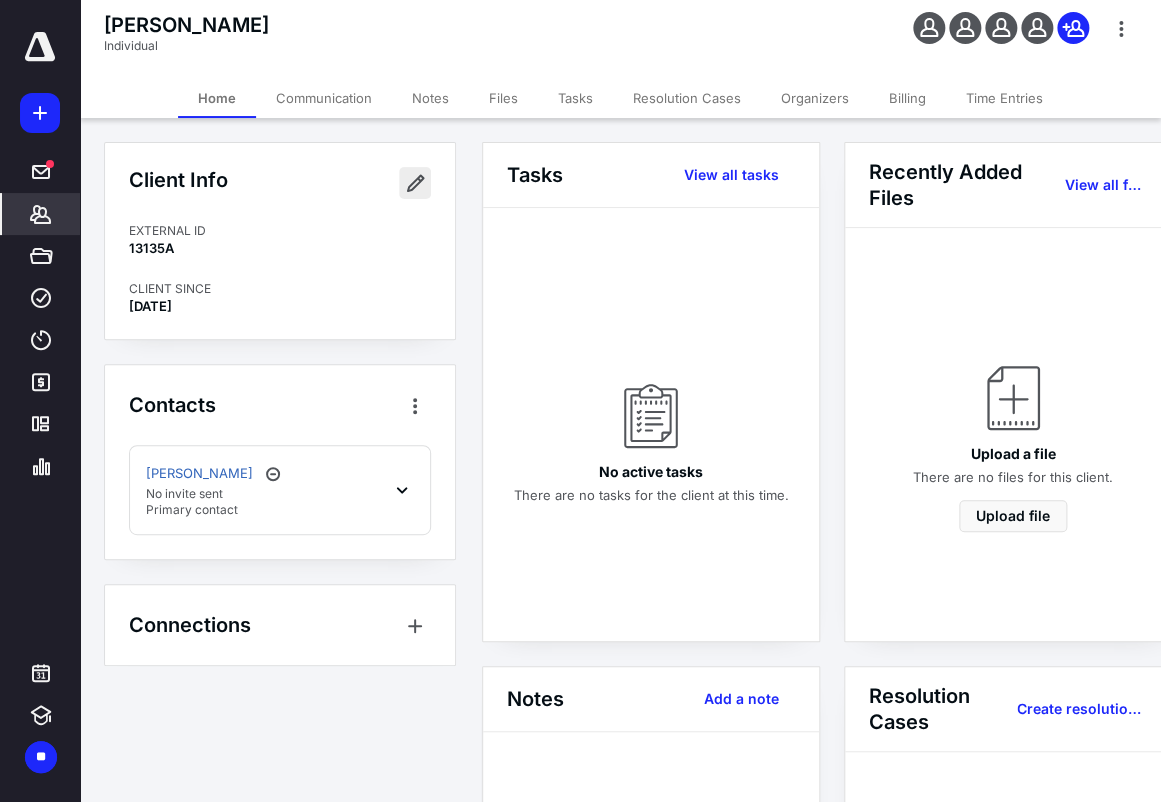 click at bounding box center [415, 183] 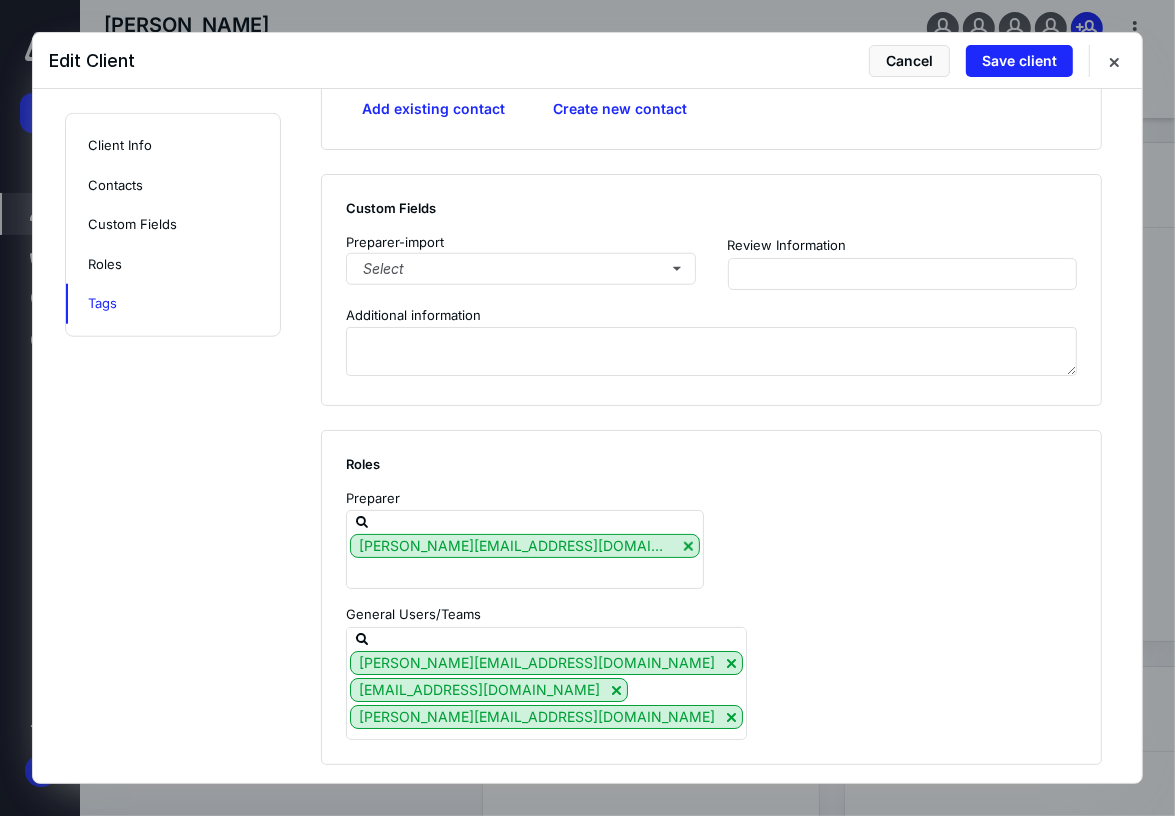 scroll, scrollTop: 1393, scrollLeft: 0, axis: vertical 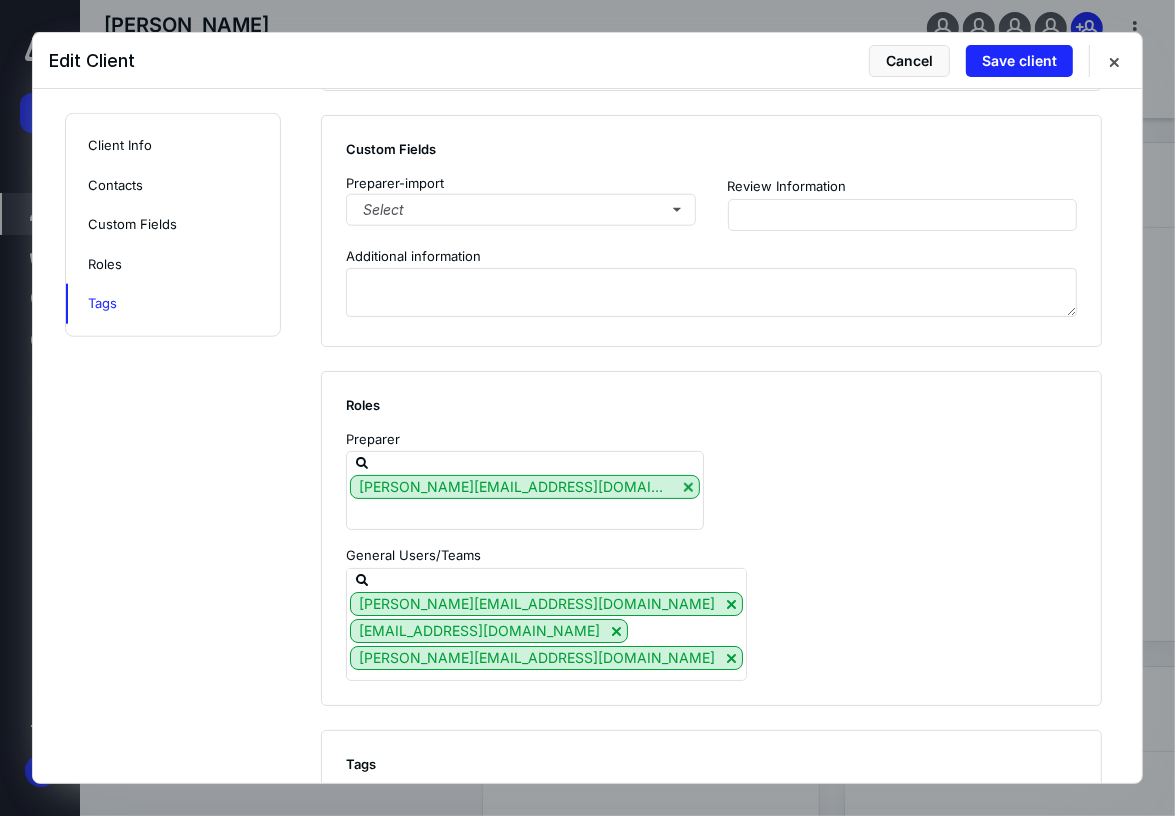 click at bounding box center (723, 804) 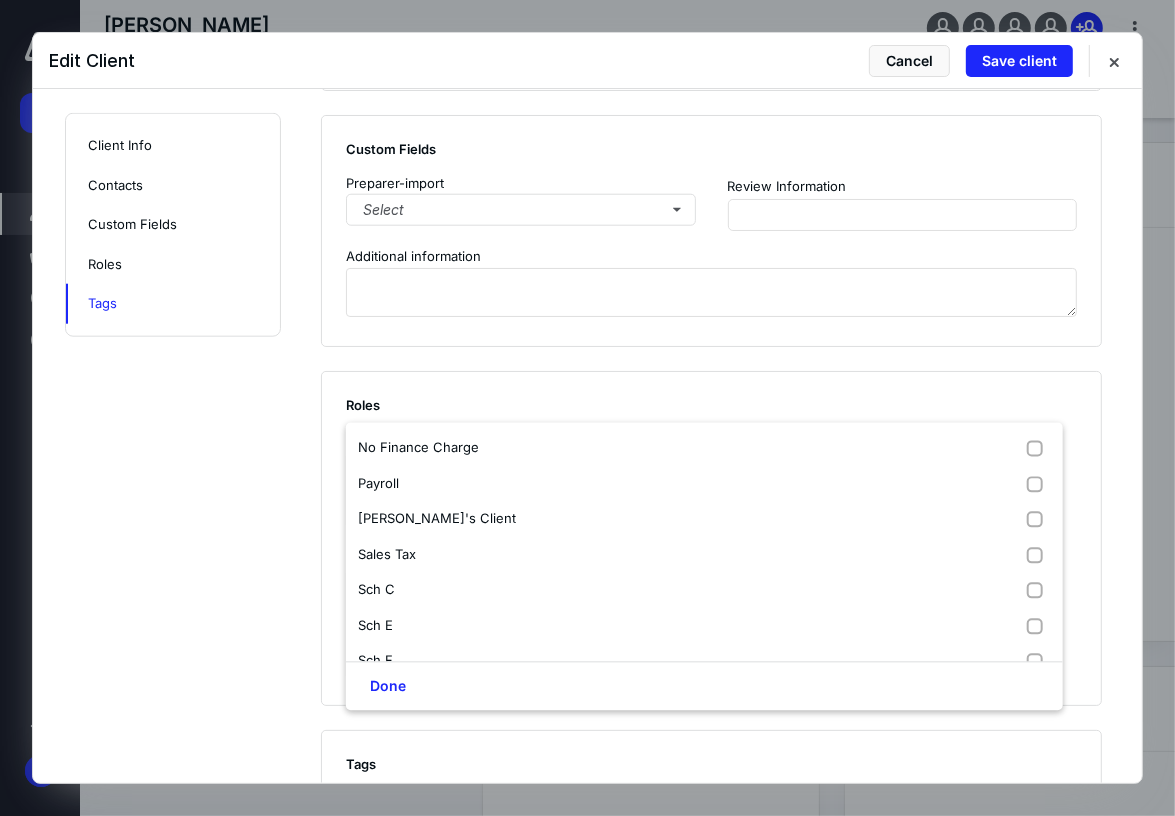 type on "i" 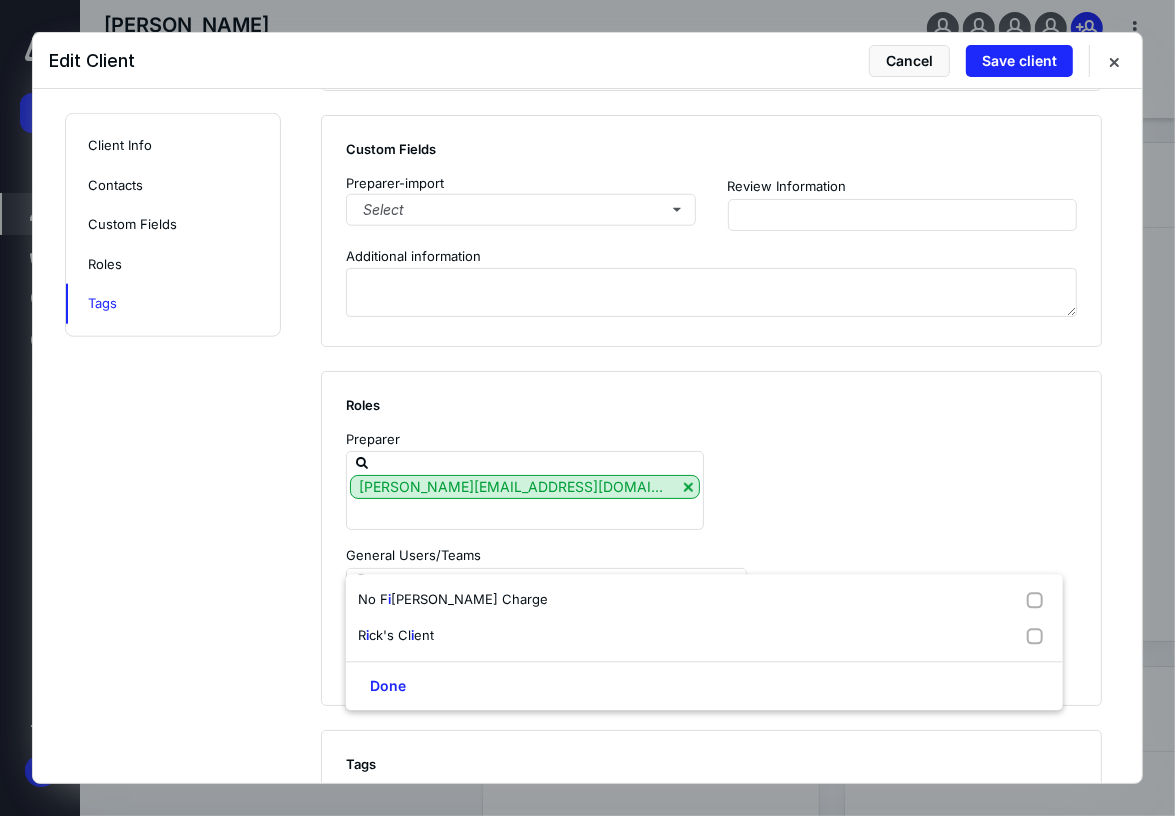 type 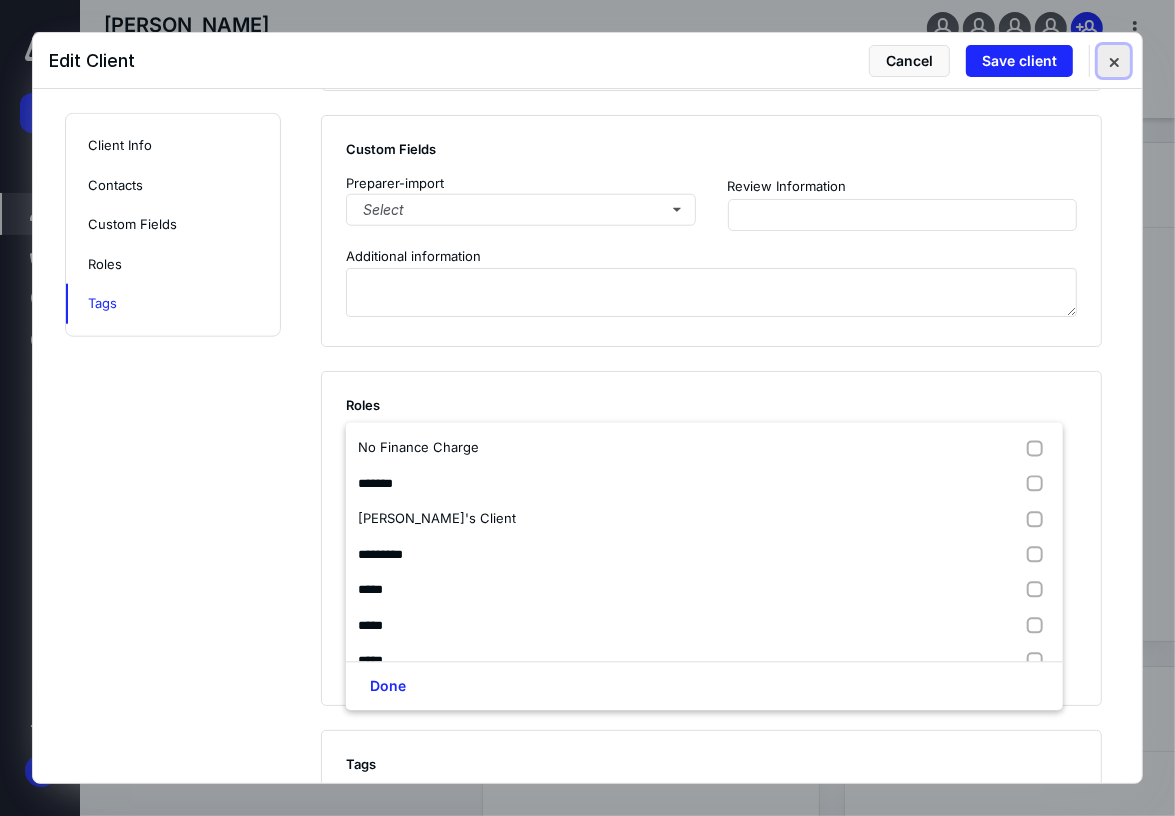 drag, startPoint x: 1105, startPoint y: 61, endPoint x: 1085, endPoint y: 40, distance: 29 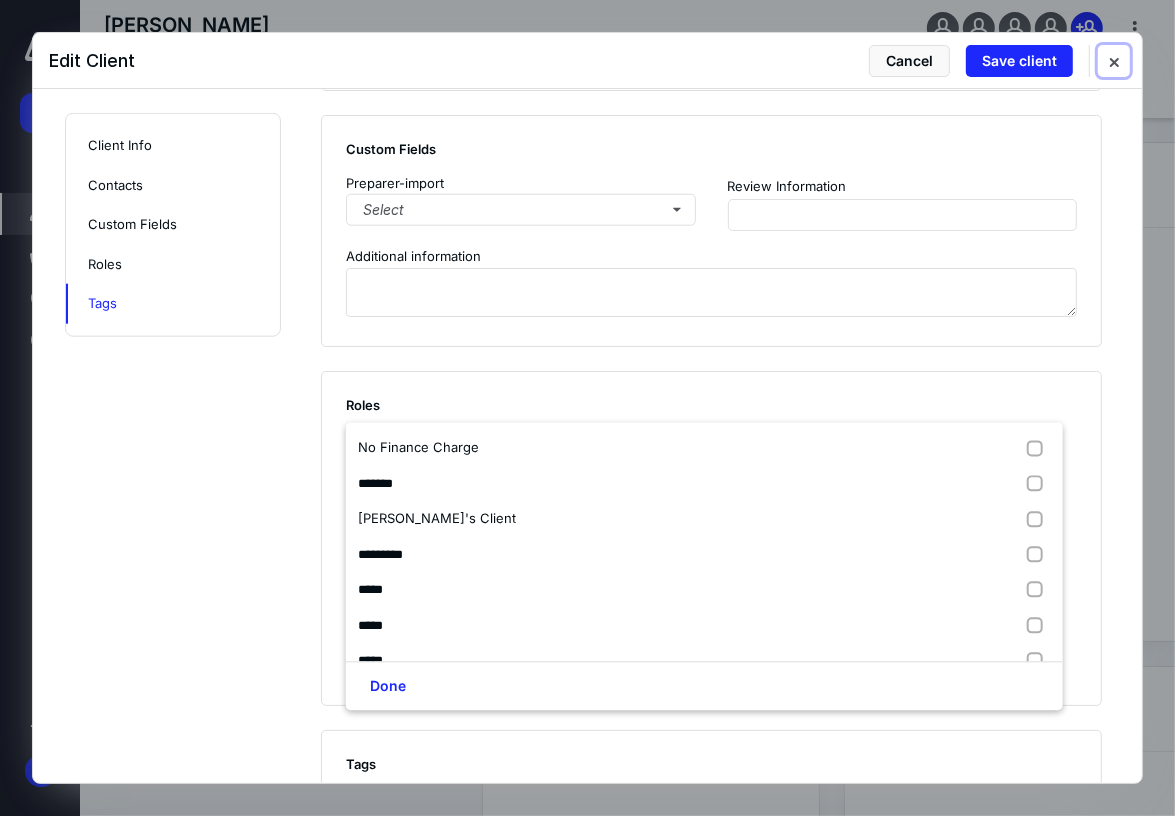 click at bounding box center [1114, 61] 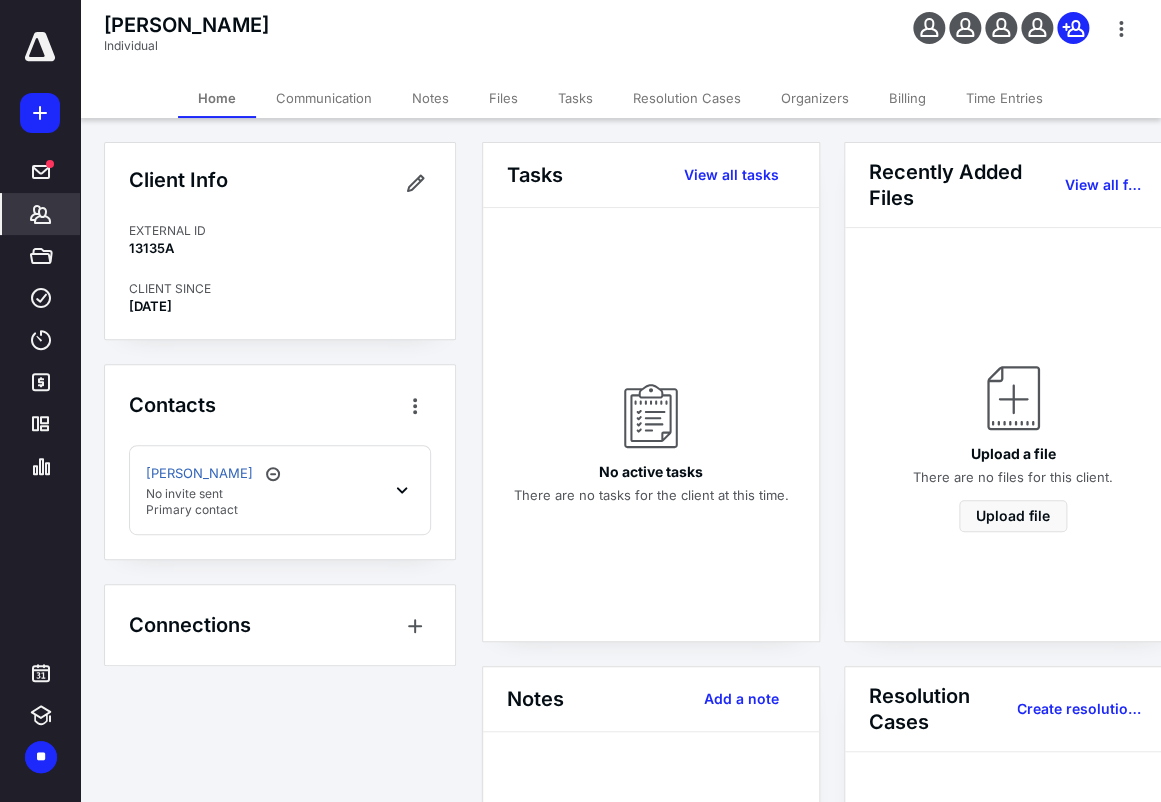click on "***** ******* ***** **** **** ******* ********* ********" at bounding box center (40, 259) 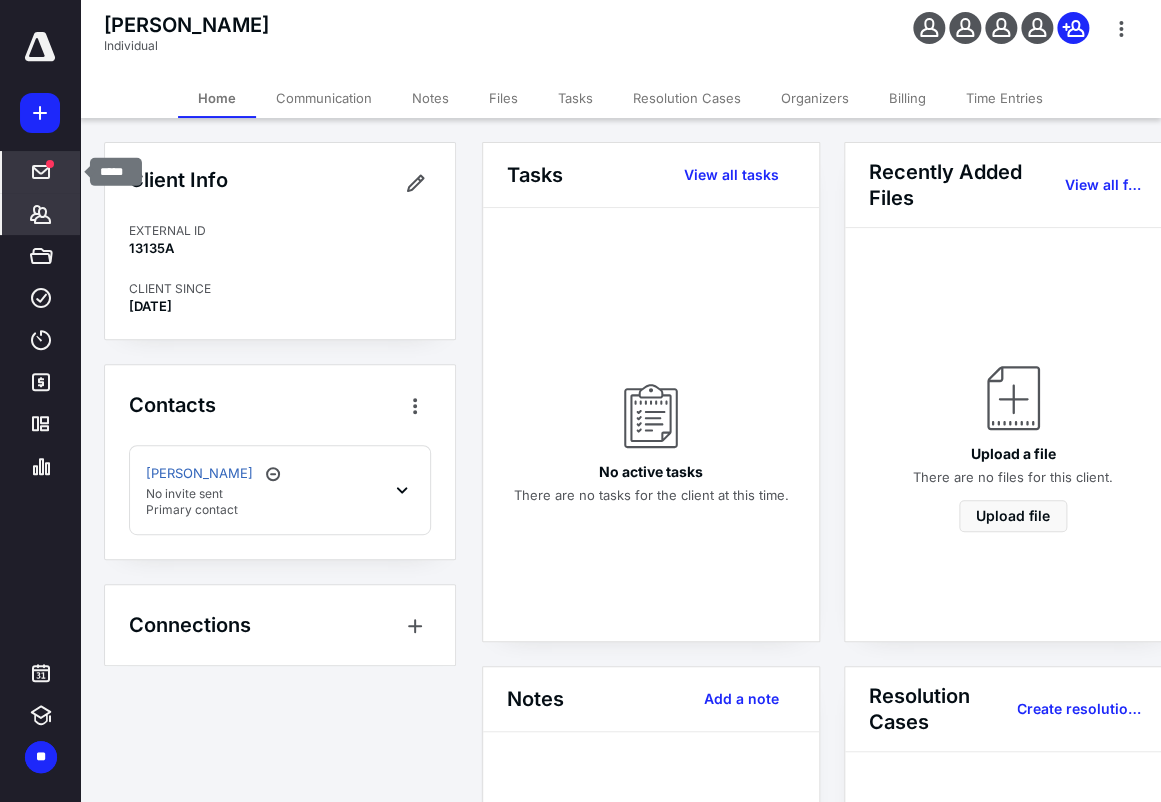 click 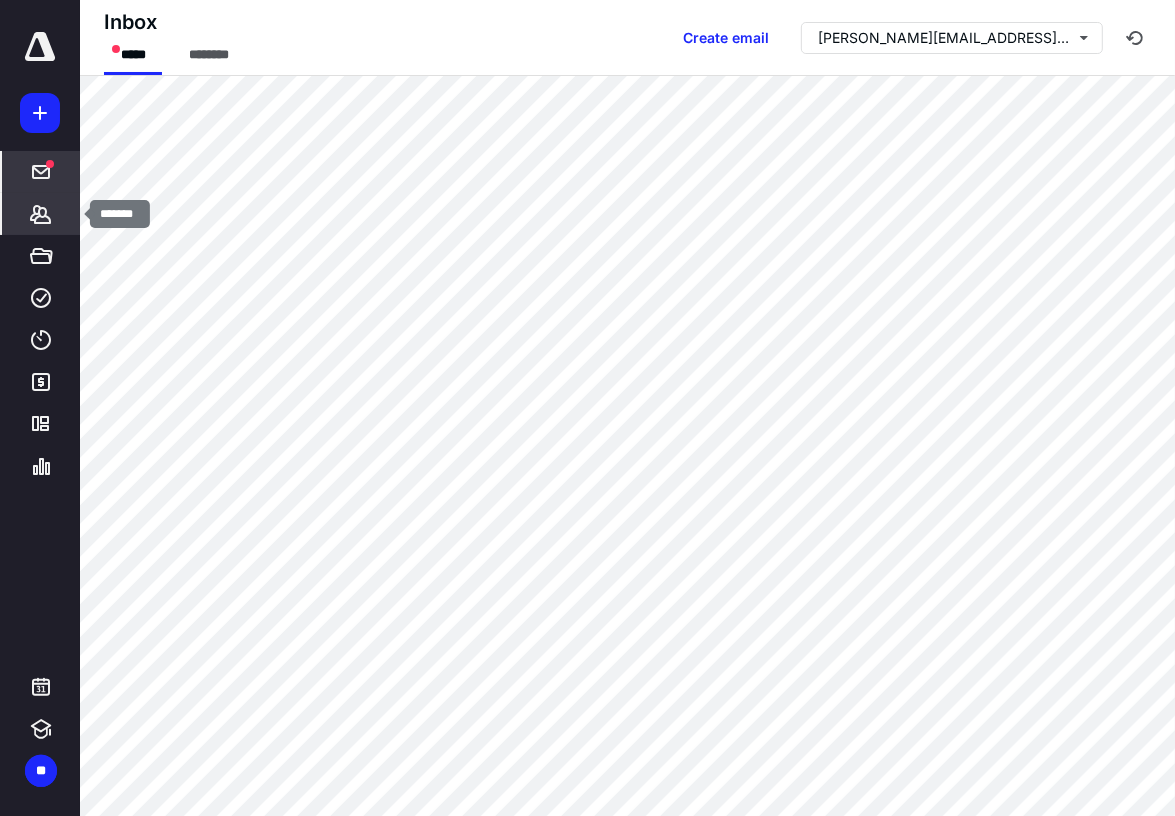 click 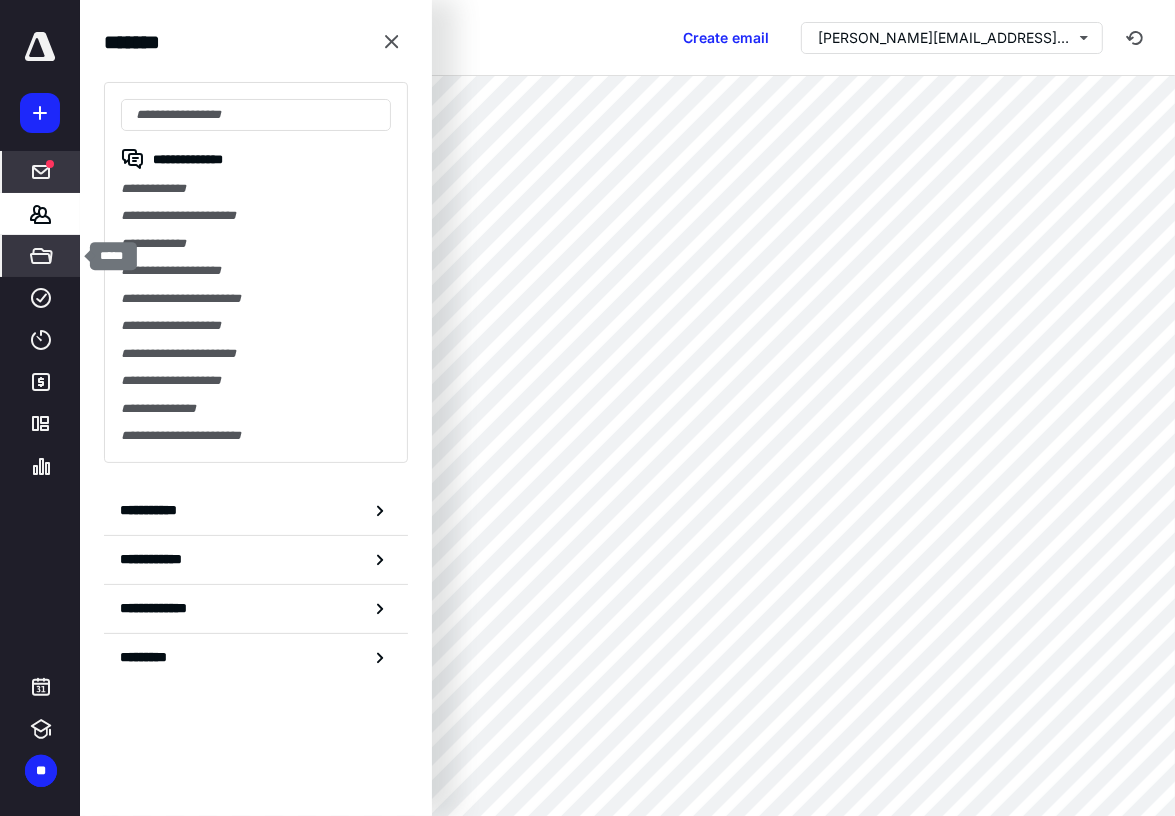 click 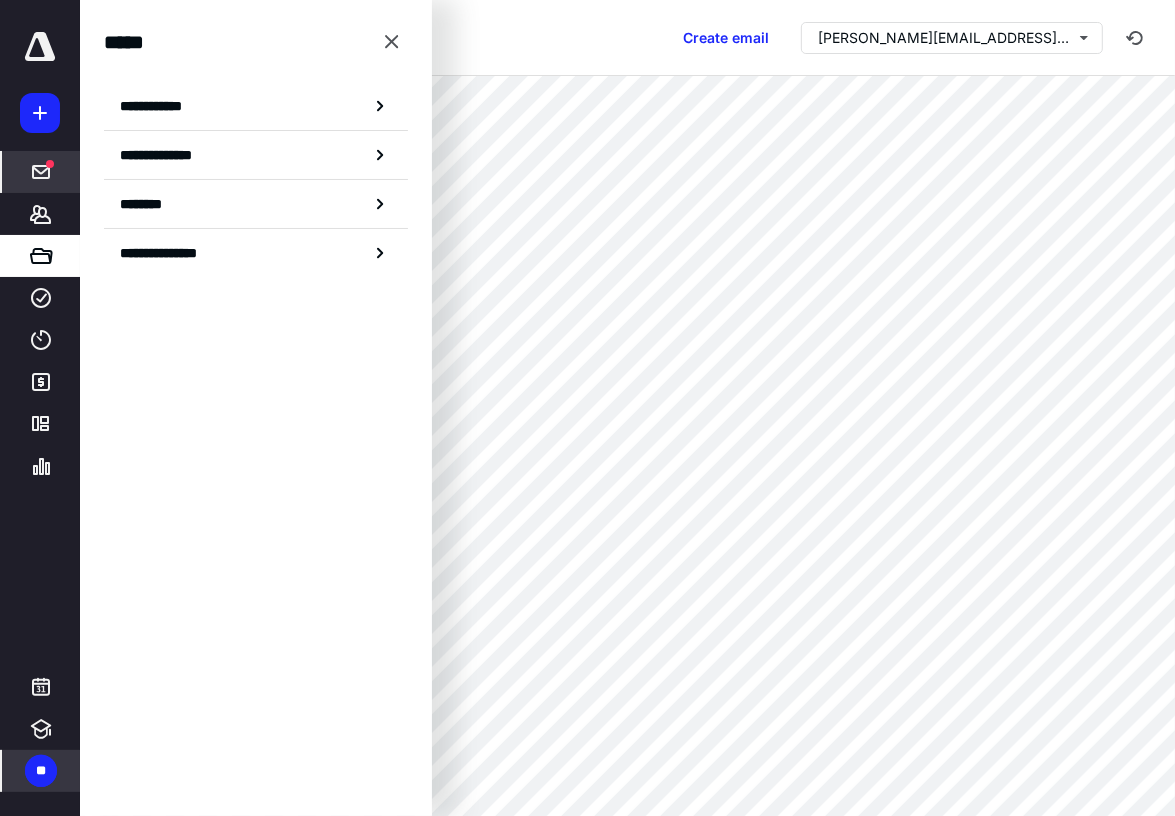 click on "**" at bounding box center [41, 771] 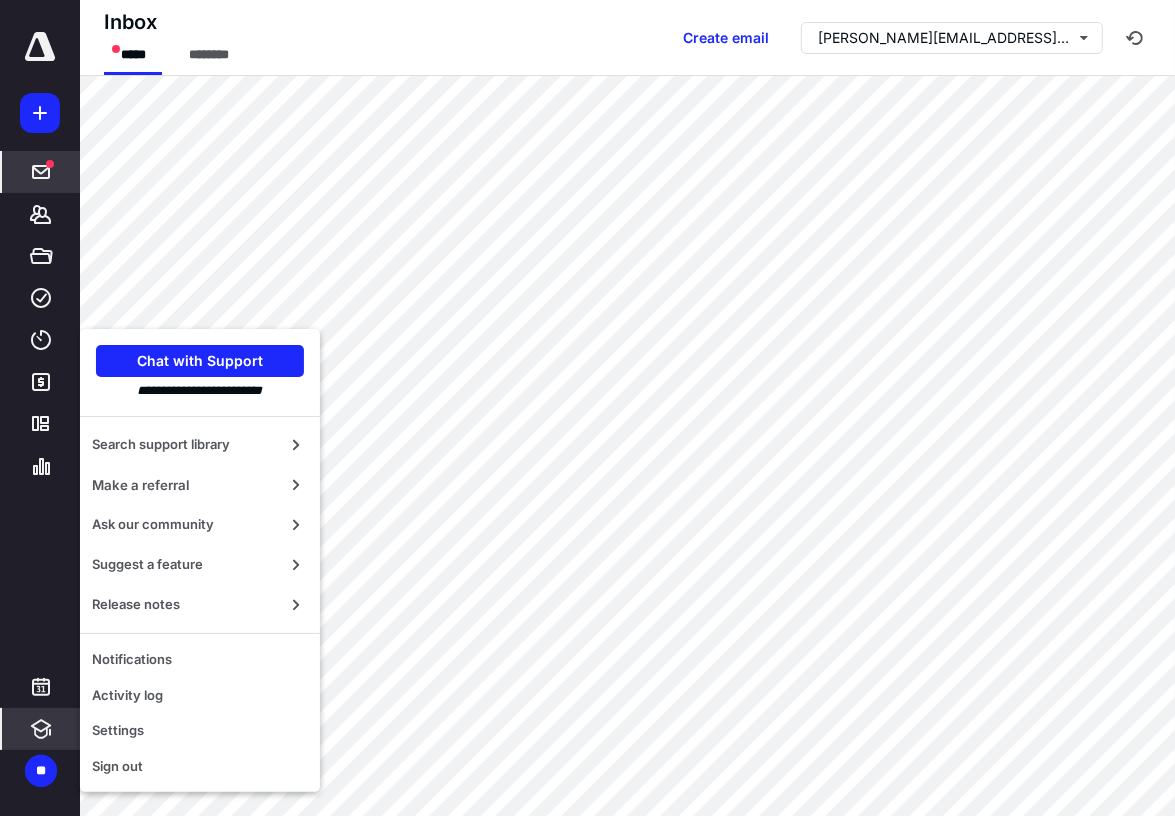 click at bounding box center [41, 729] 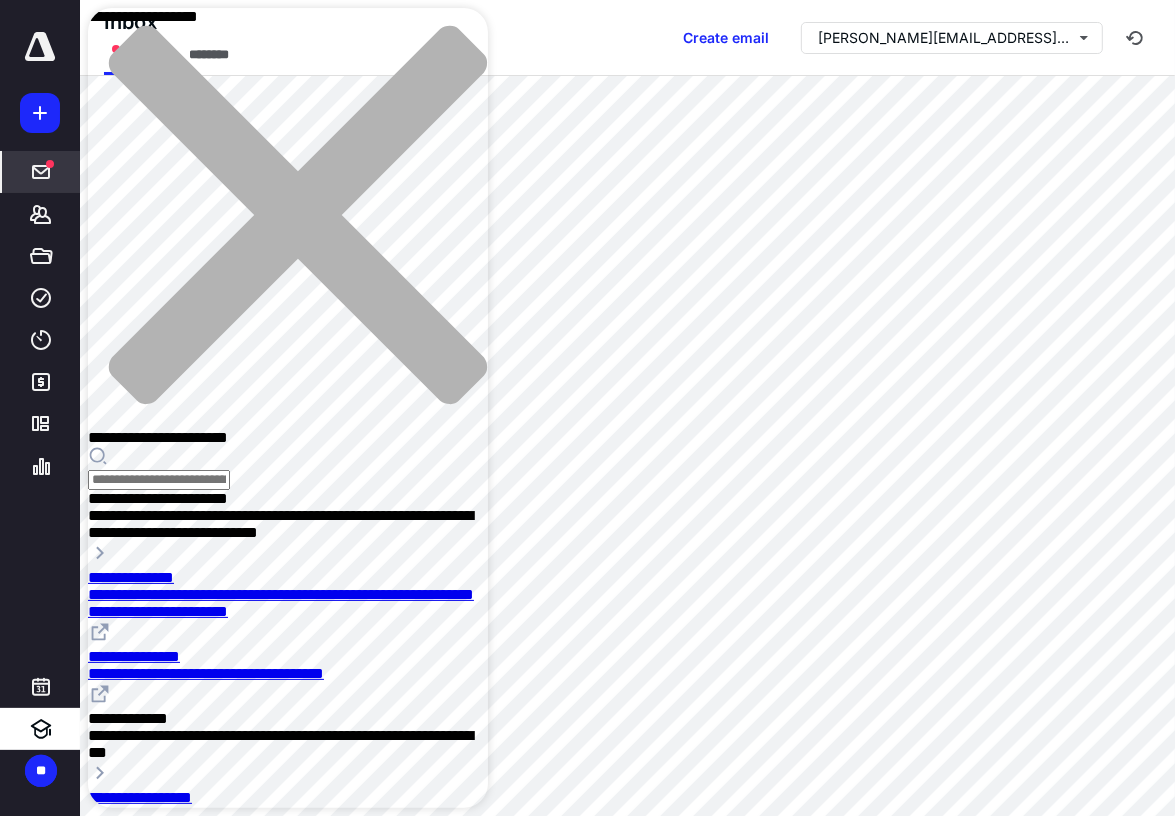 click at bounding box center (287, 468) 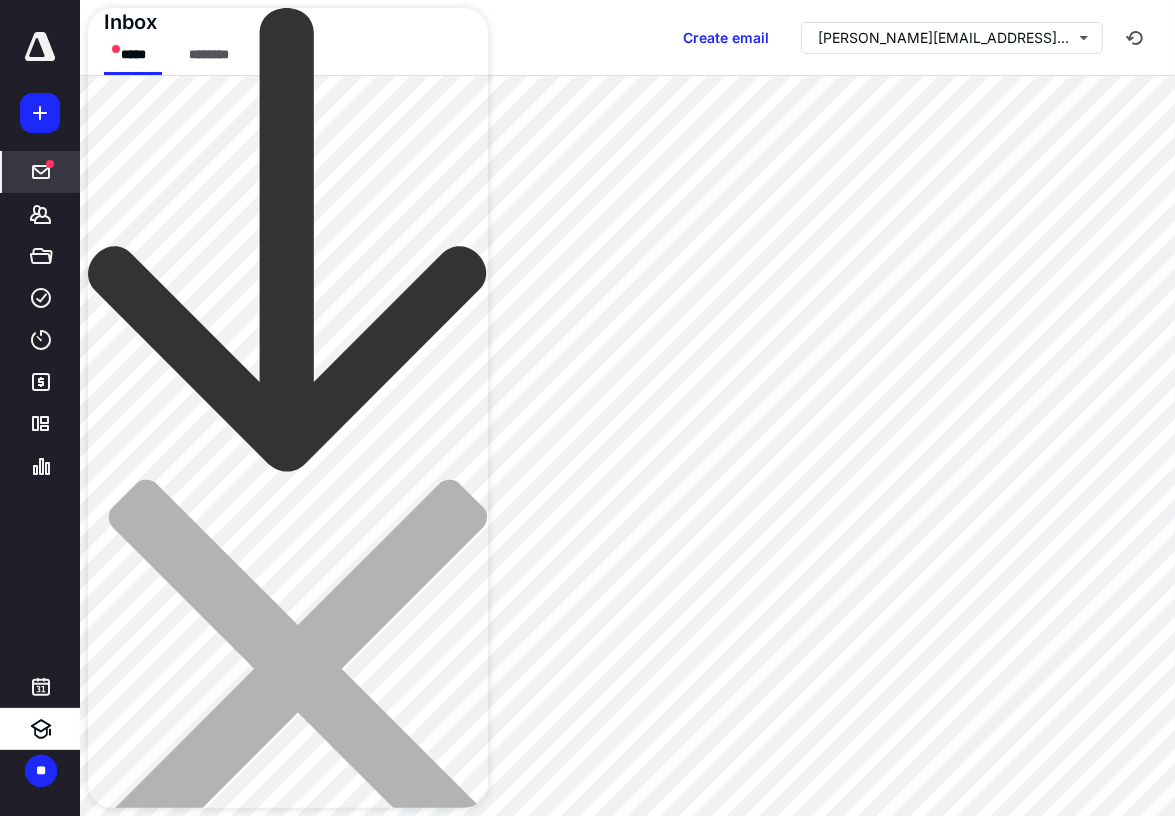 type on "**********" 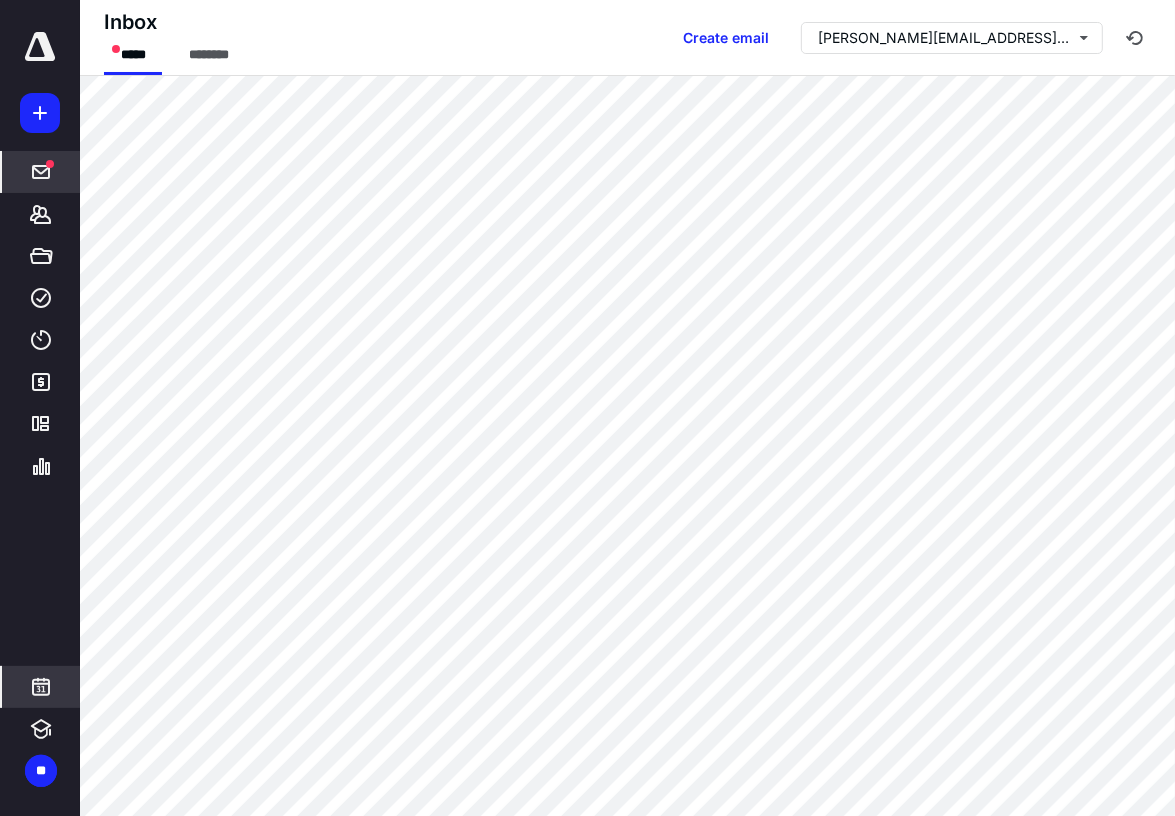 click 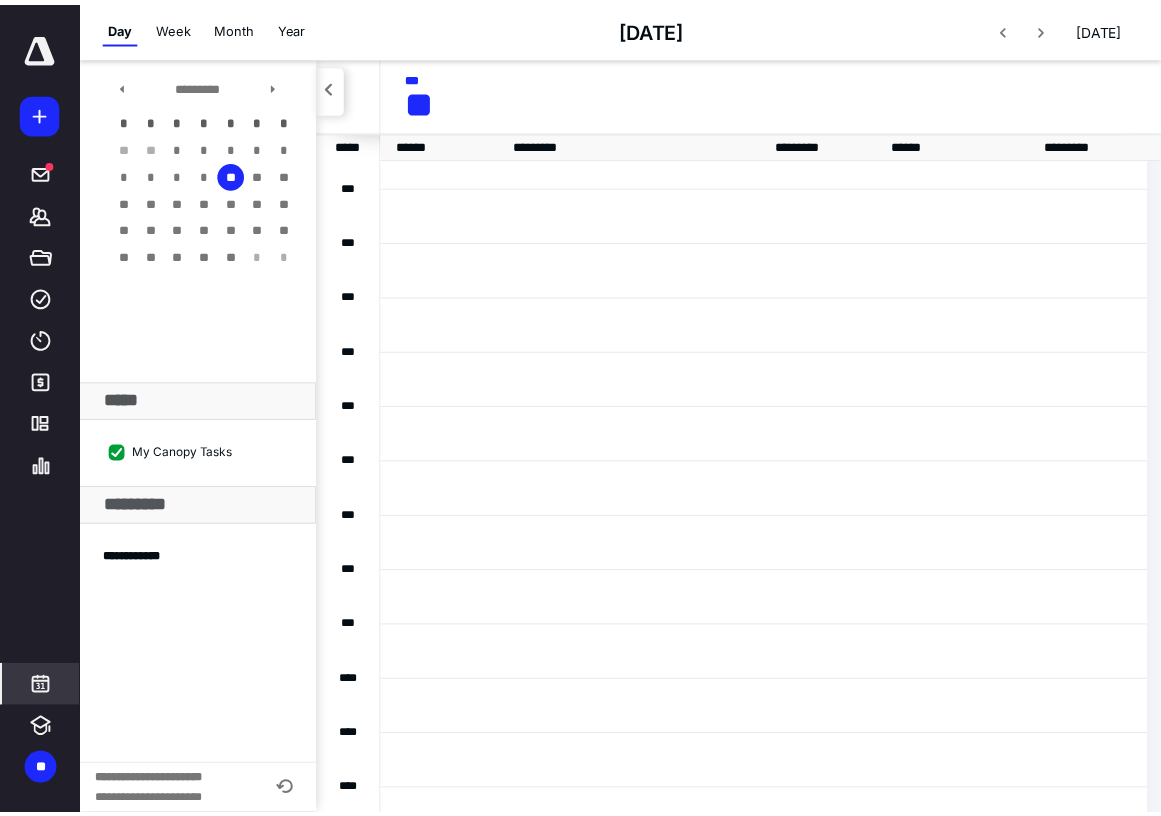 scroll, scrollTop: 385, scrollLeft: 0, axis: vertical 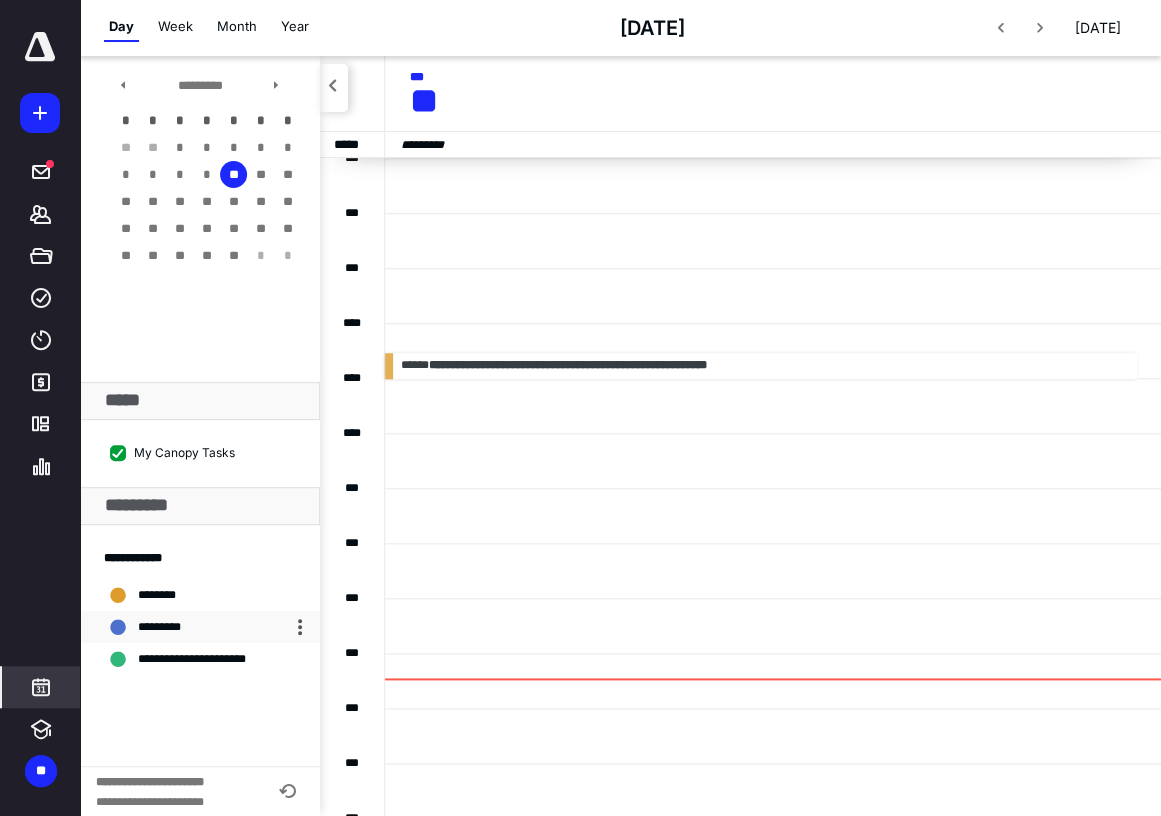 click 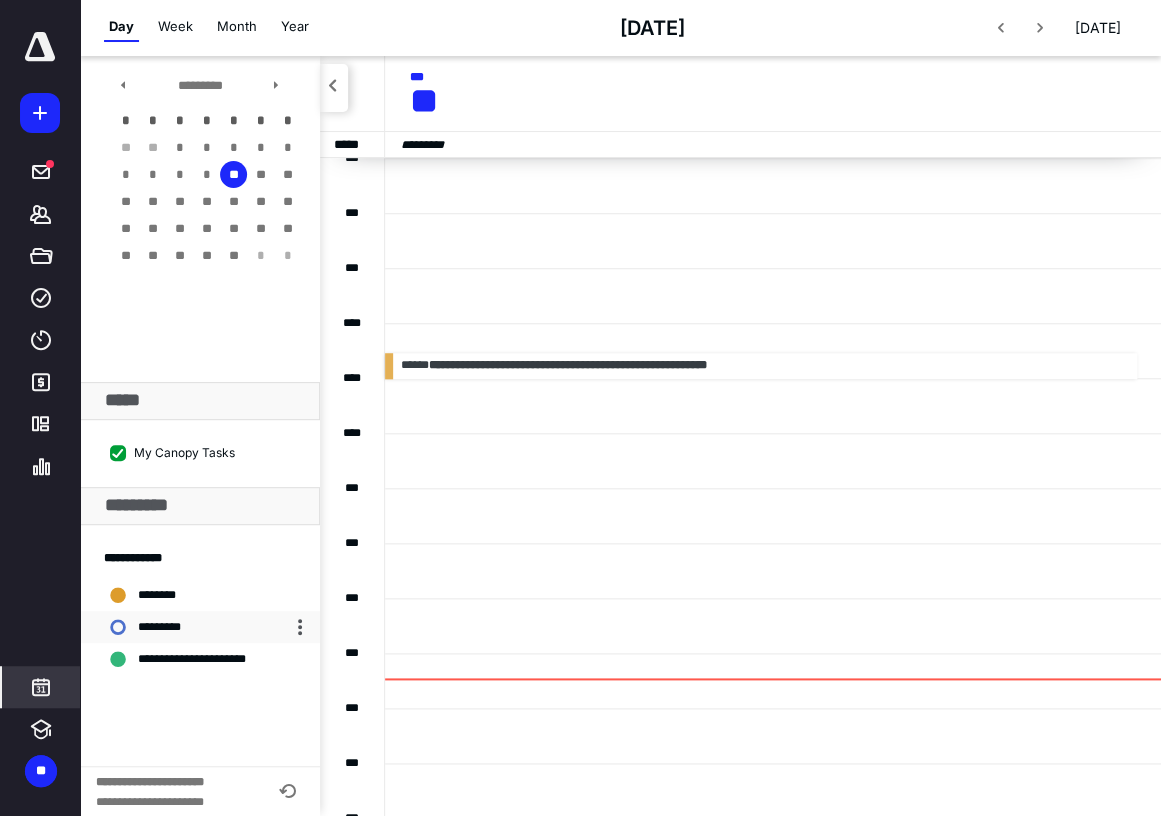 click 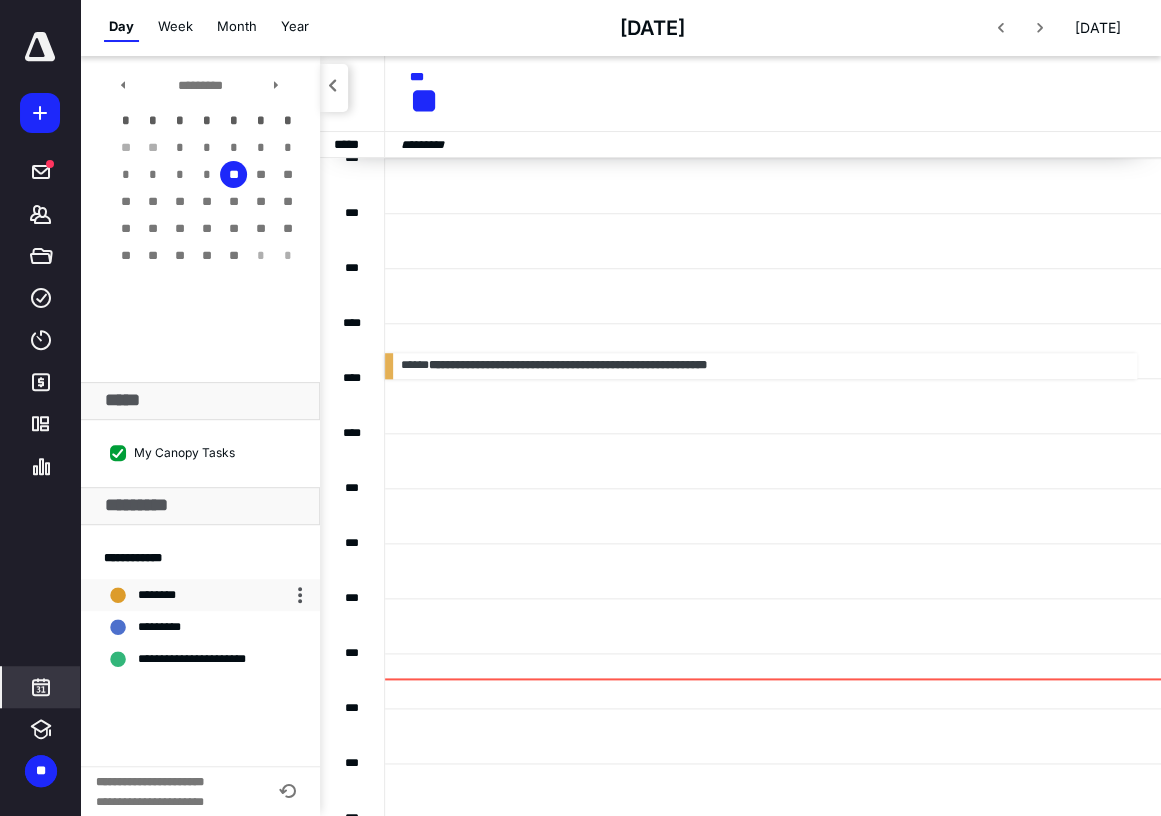 click 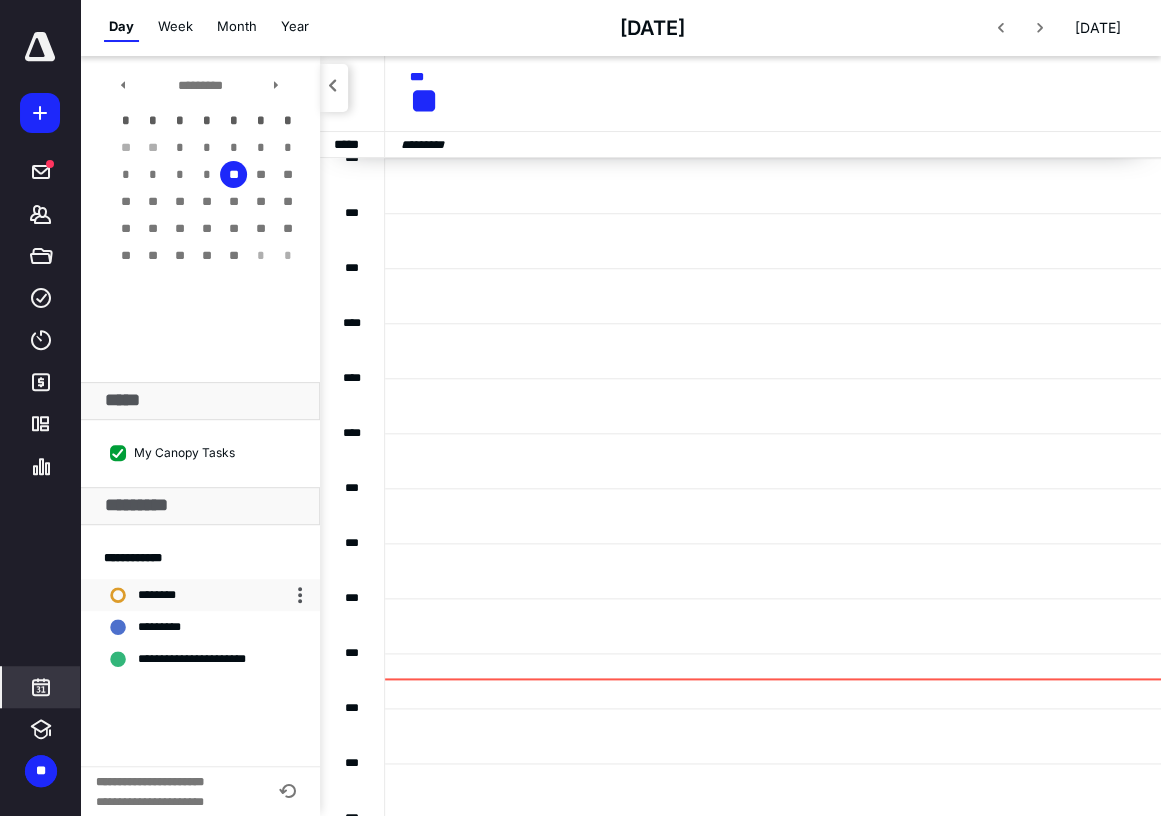 click 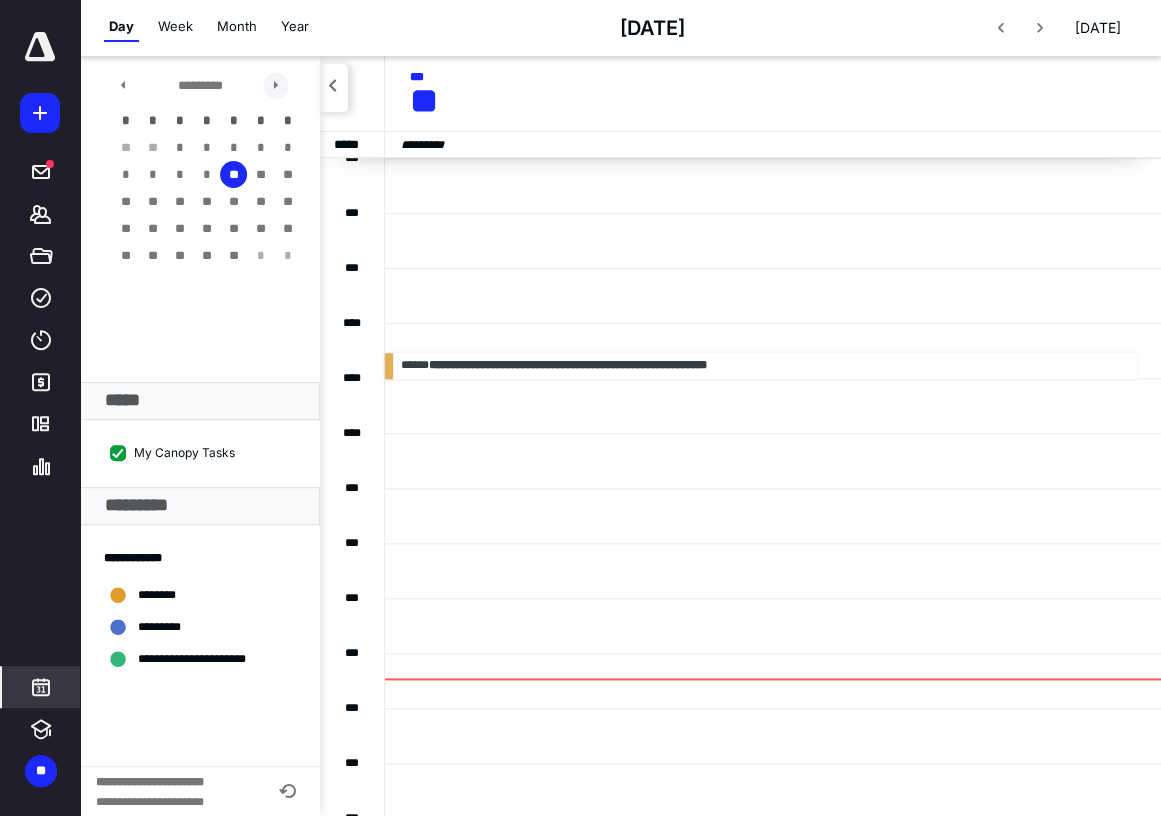 click at bounding box center (276, 86) 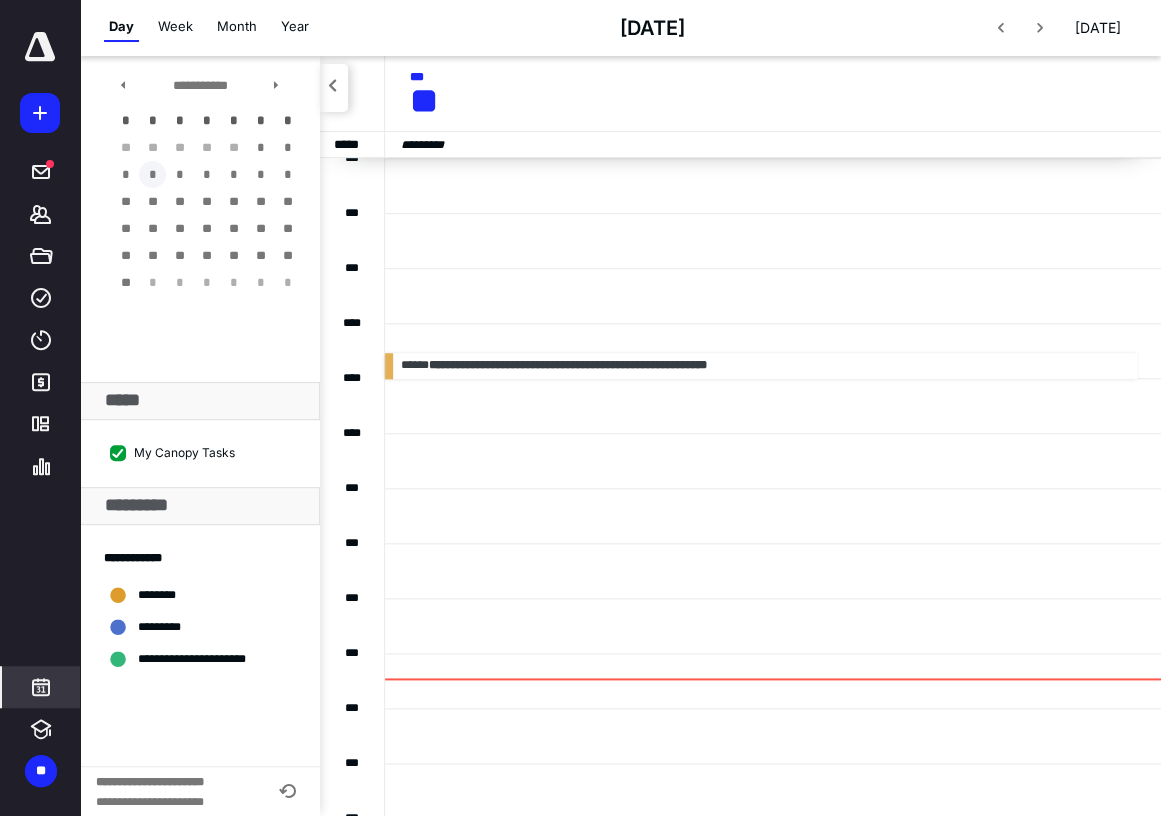 click on "*" at bounding box center (152, 174) 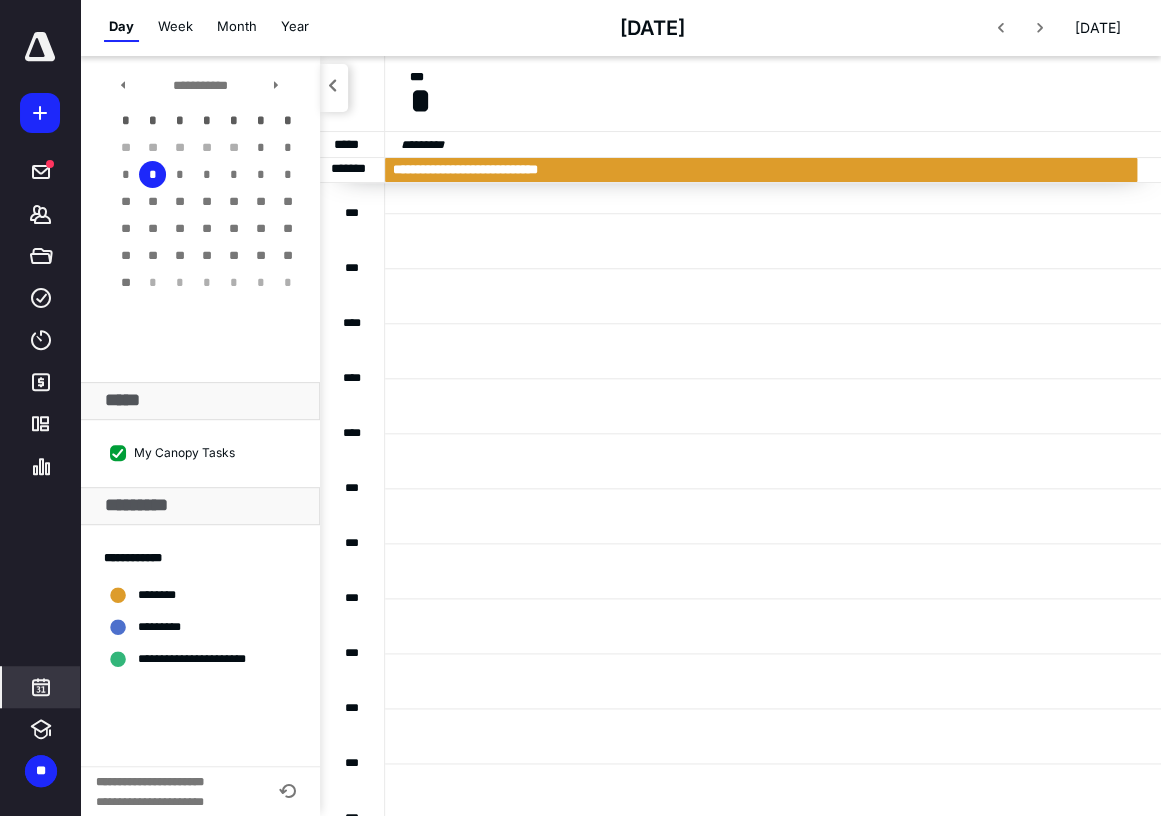 scroll, scrollTop: 0, scrollLeft: 0, axis: both 